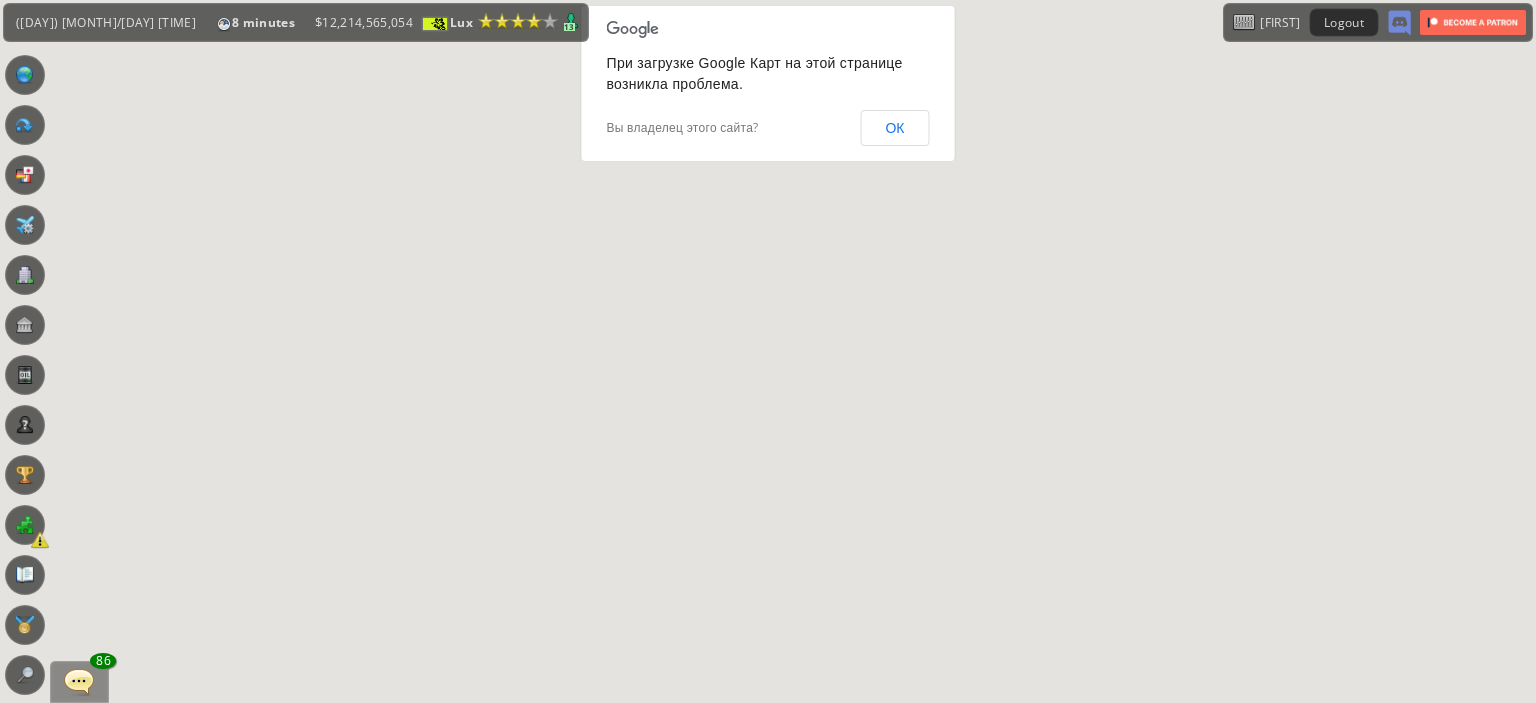 scroll, scrollTop: 0, scrollLeft: 0, axis: both 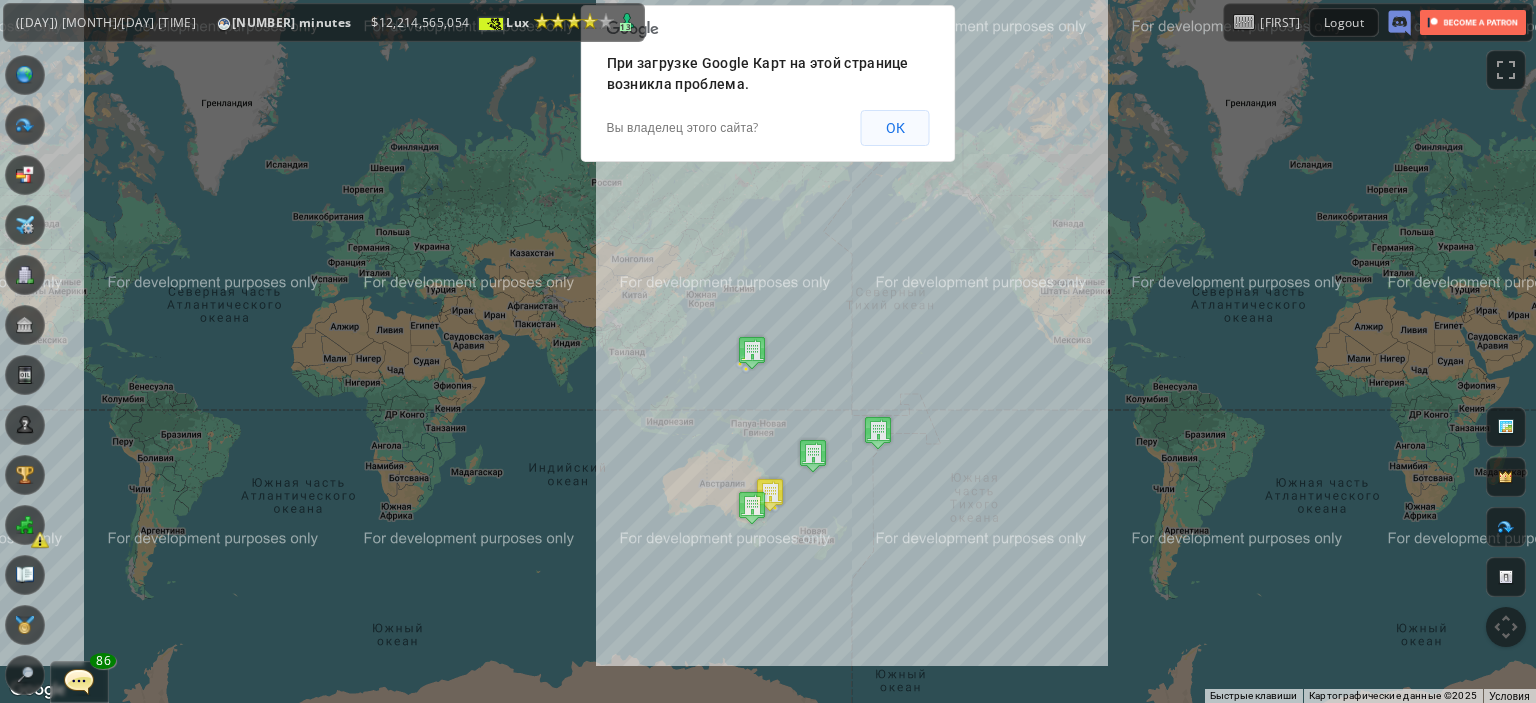 click on "ОК" at bounding box center (895, 128) 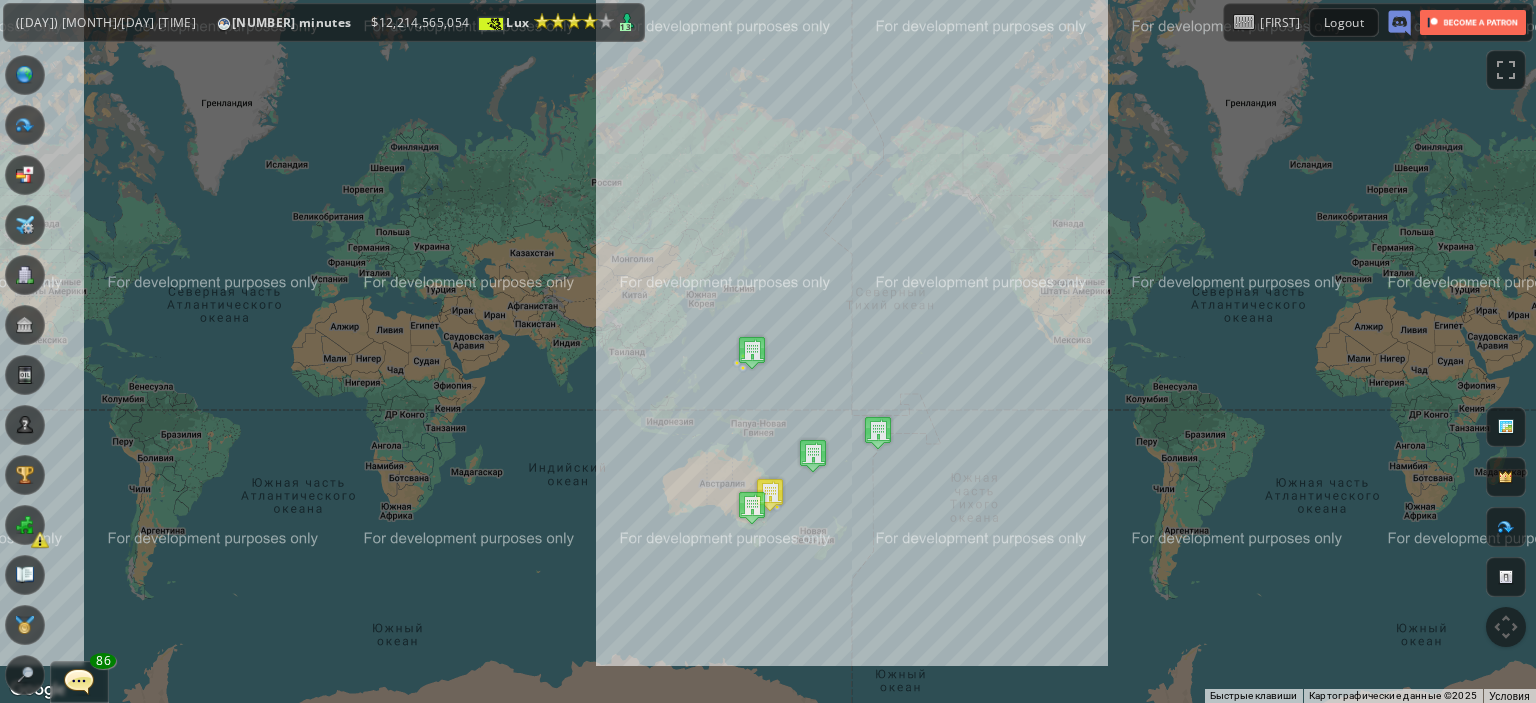 drag, startPoint x: 839, startPoint y: 371, endPoint x: 844, endPoint y: 331, distance: 40.311287 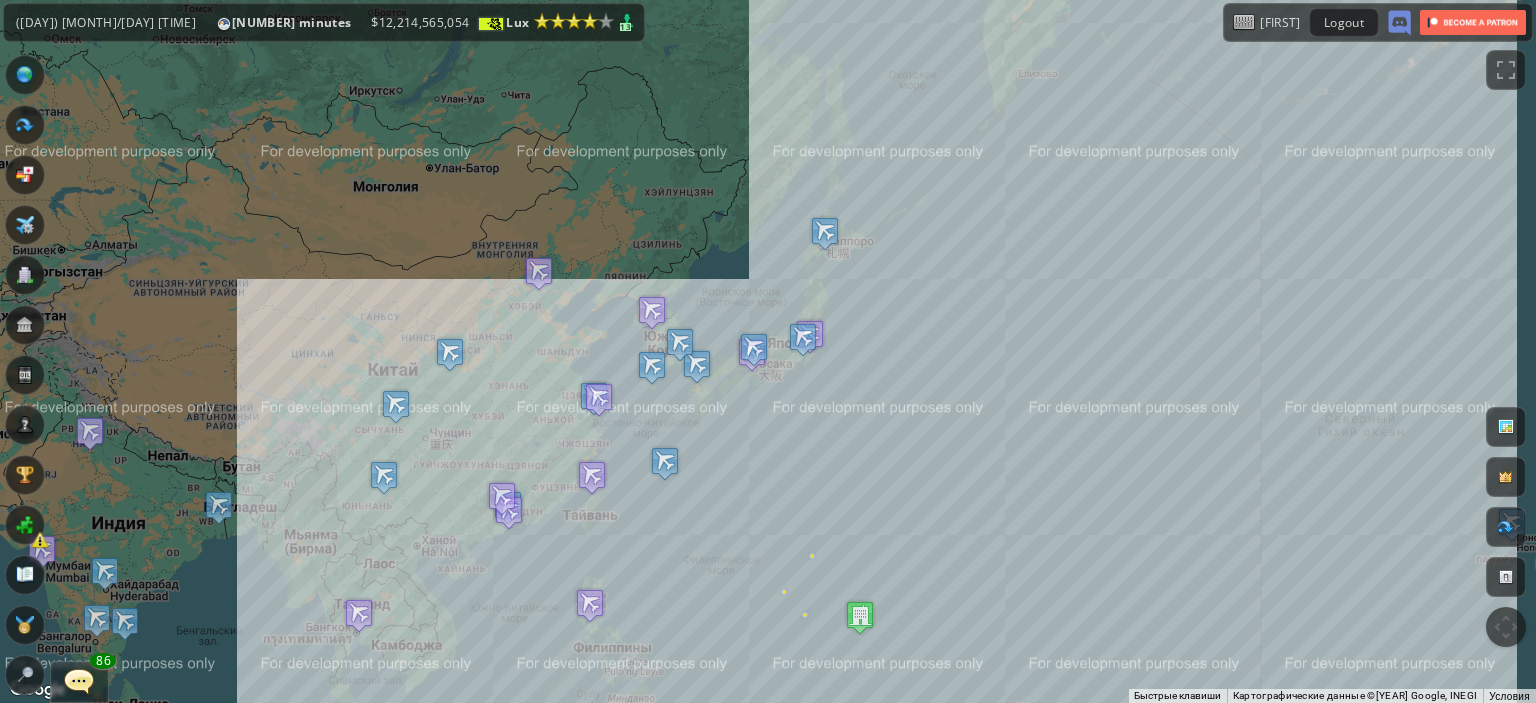click on "Для навигации используйте клавиши со стрелками." at bounding box center (768, 351) 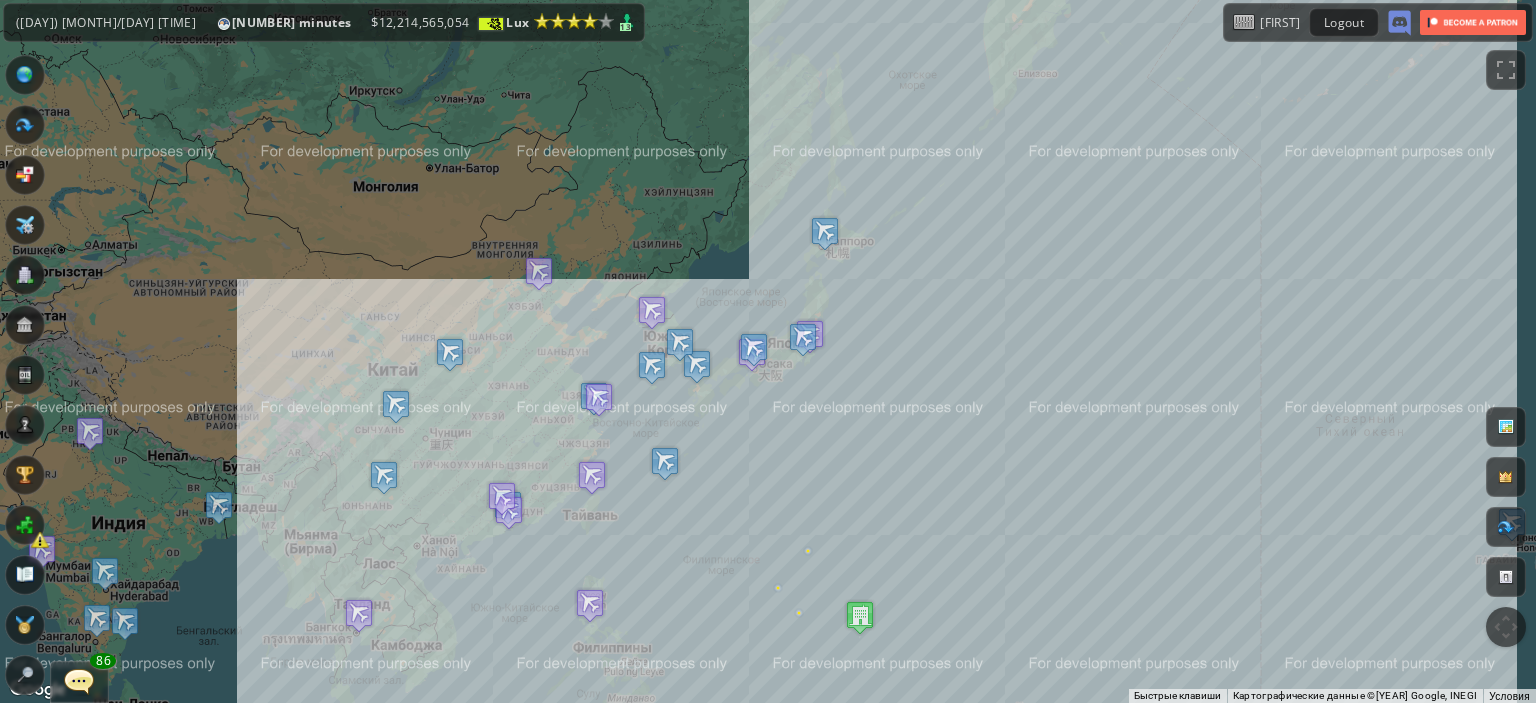 click on "Для навигации используйте клавиши со стрелками." at bounding box center (768, 351) 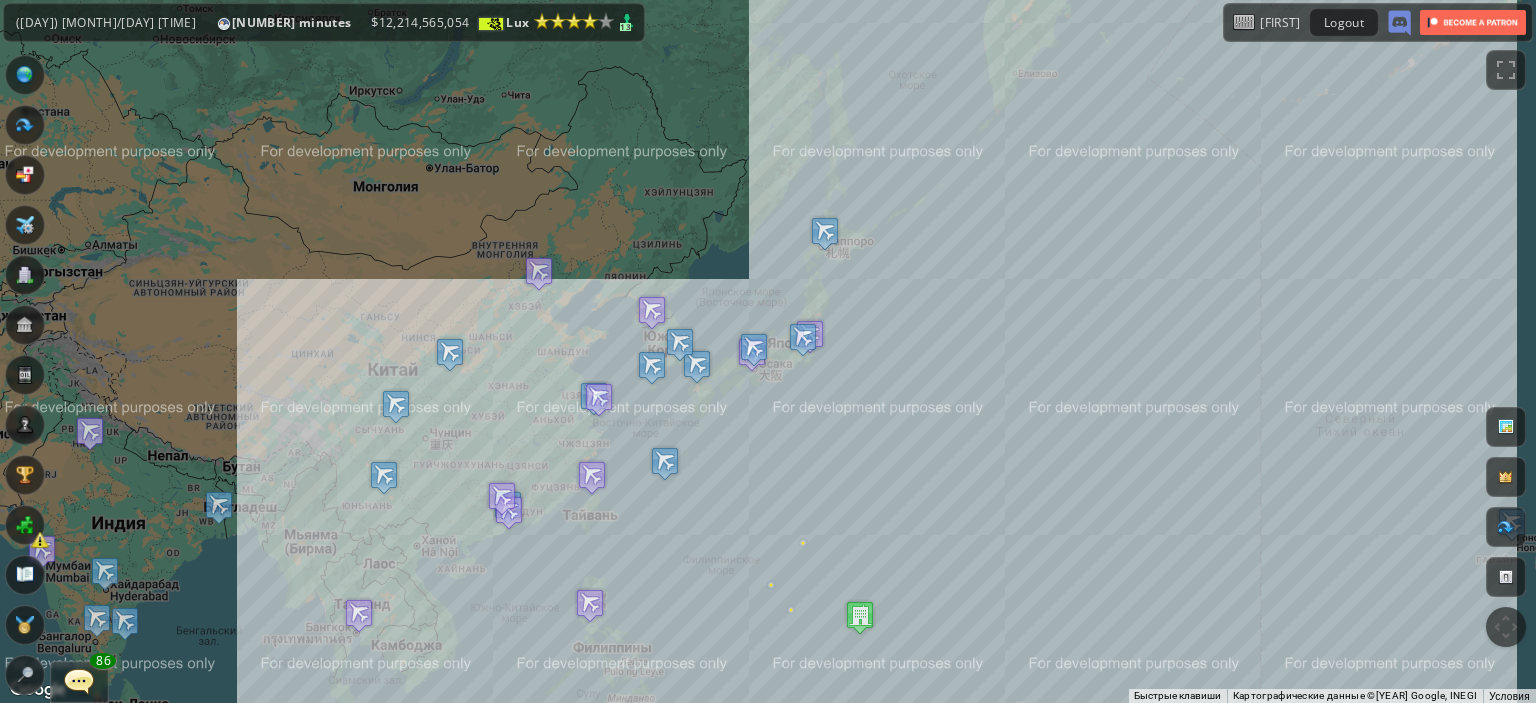 click on "Для навигации используйте клавиши со стрелками." at bounding box center (768, 351) 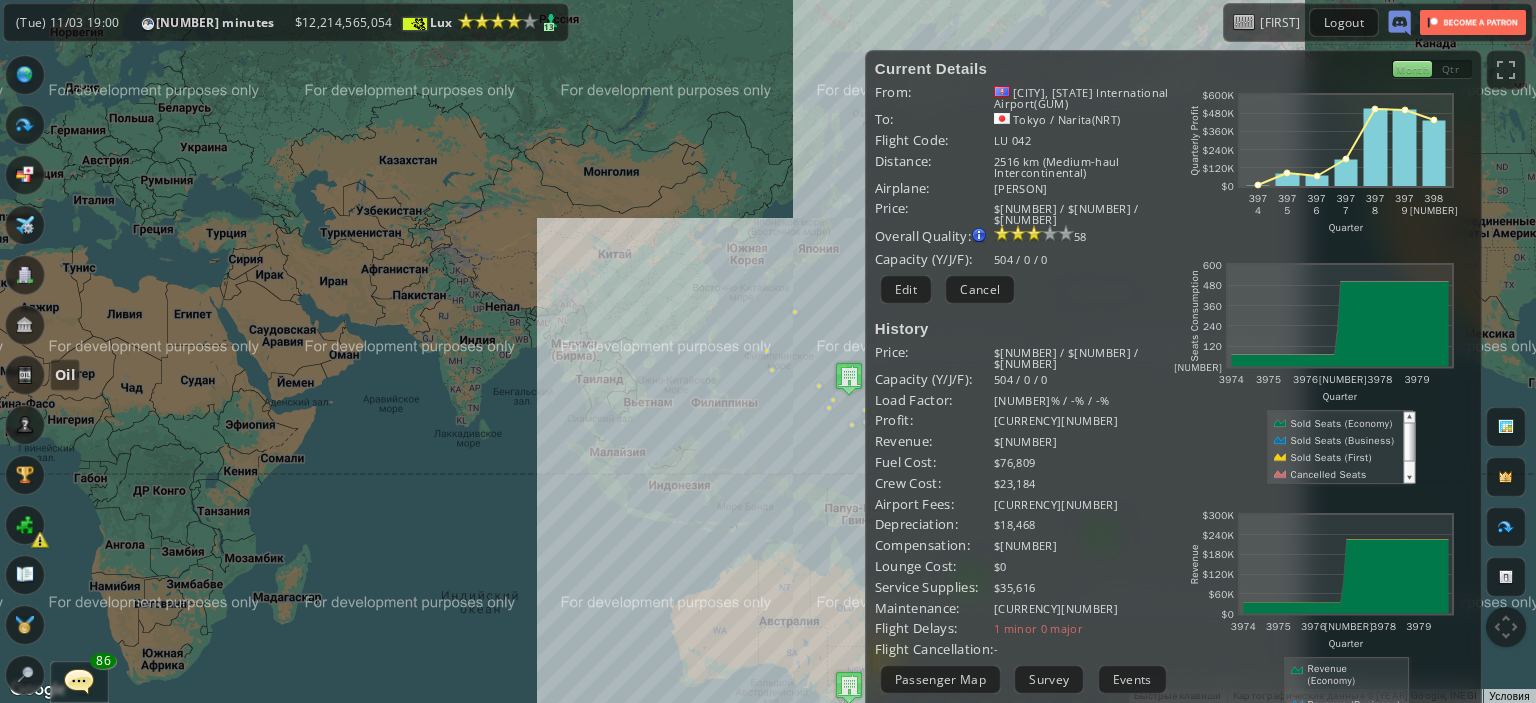click at bounding box center [25, 375] 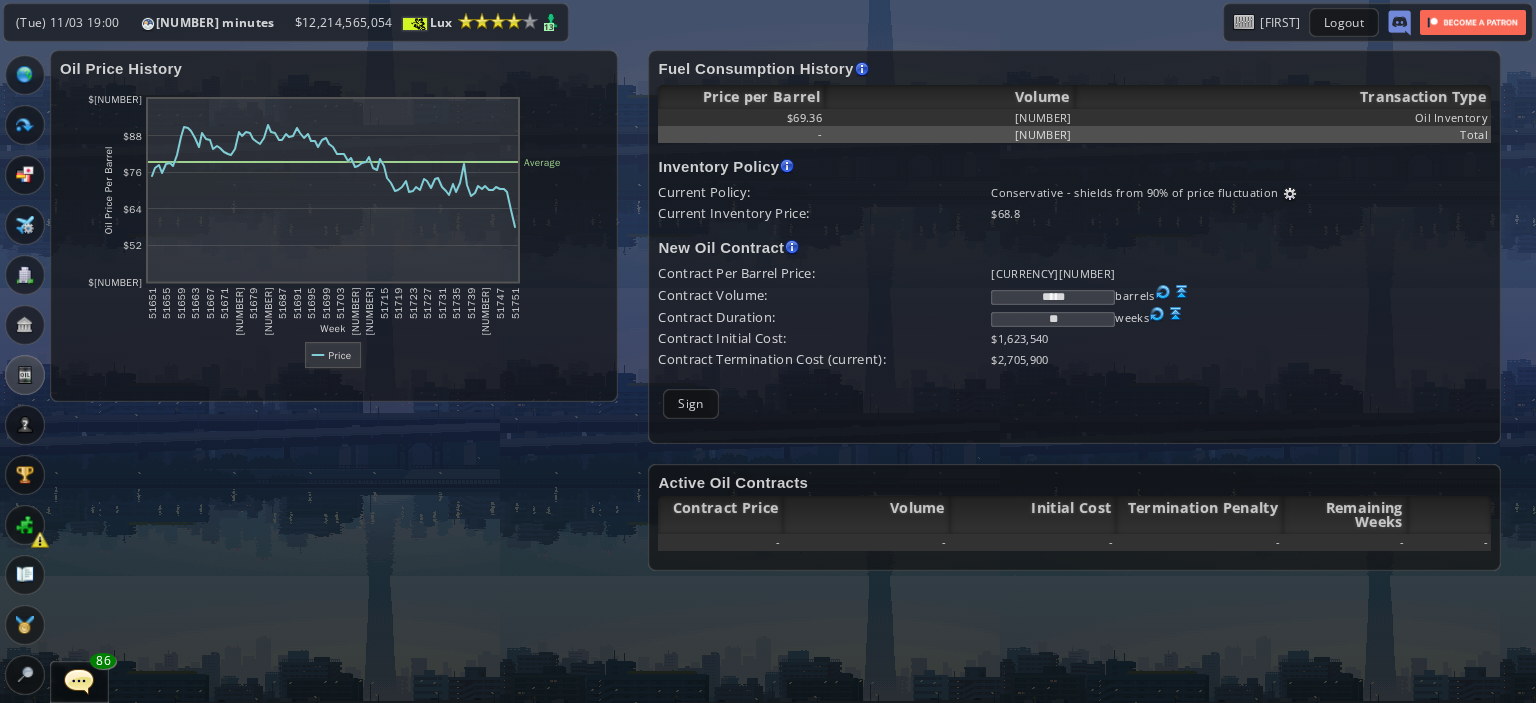 click at bounding box center [1182, 292] 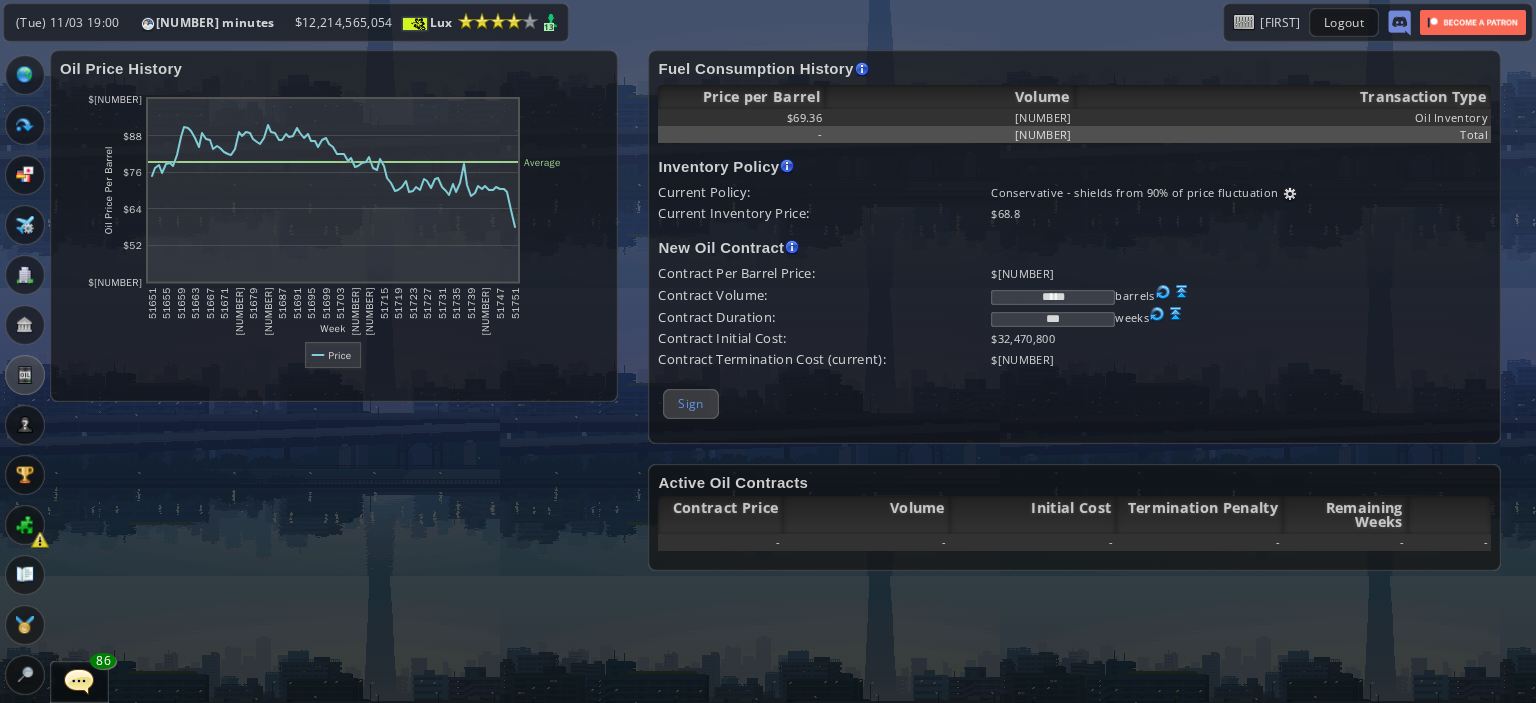 click on "Sign" at bounding box center [690, 403] 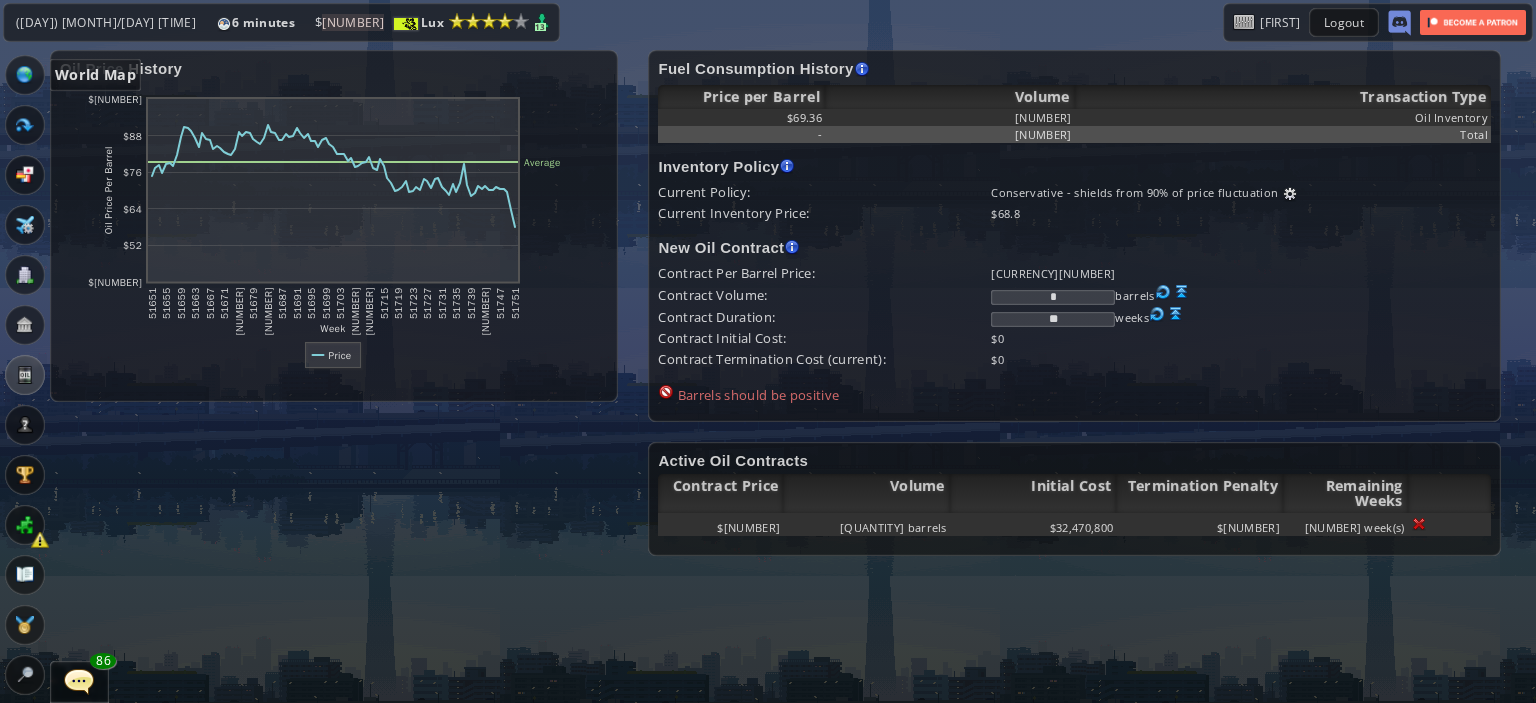 click at bounding box center (25, 75) 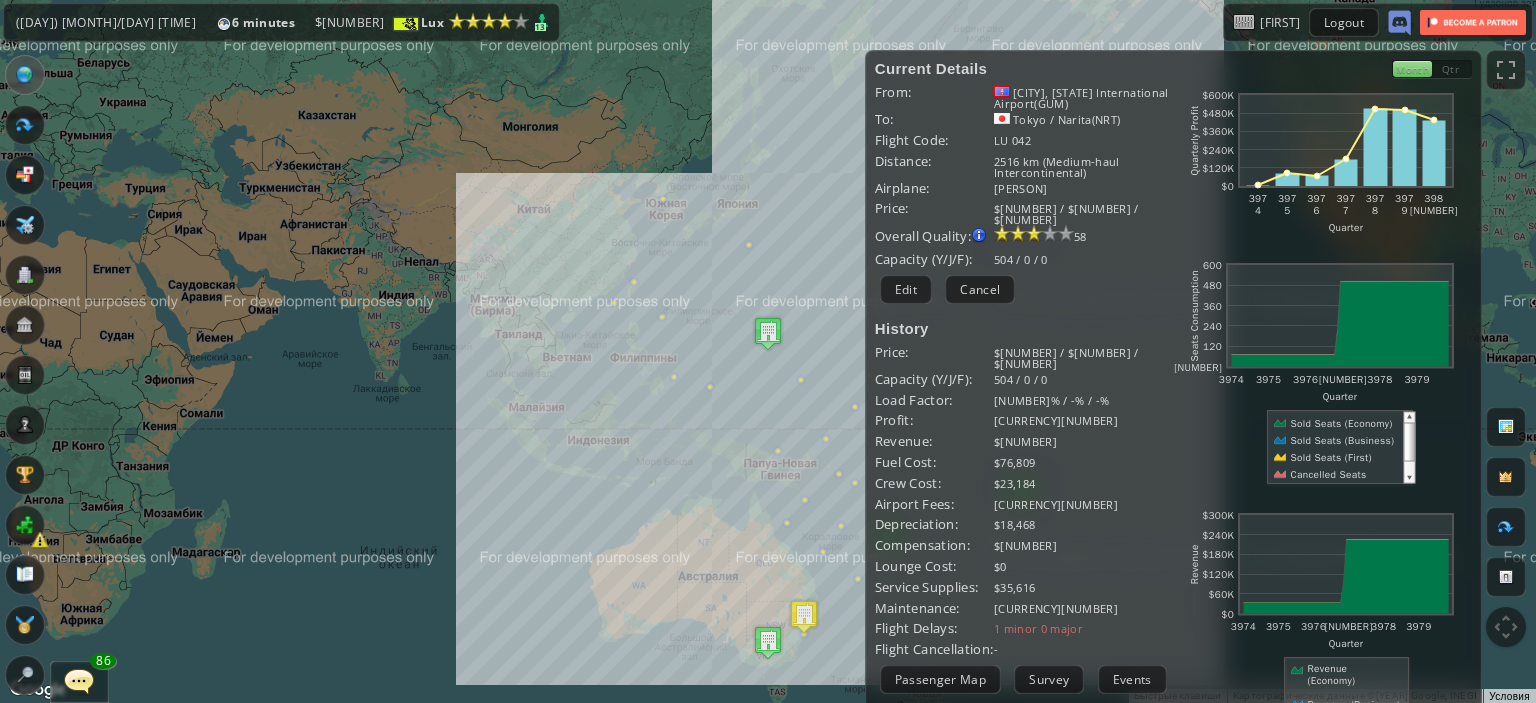 click on "Для навигации используйте клавиши со стрелками." at bounding box center (768, 351) 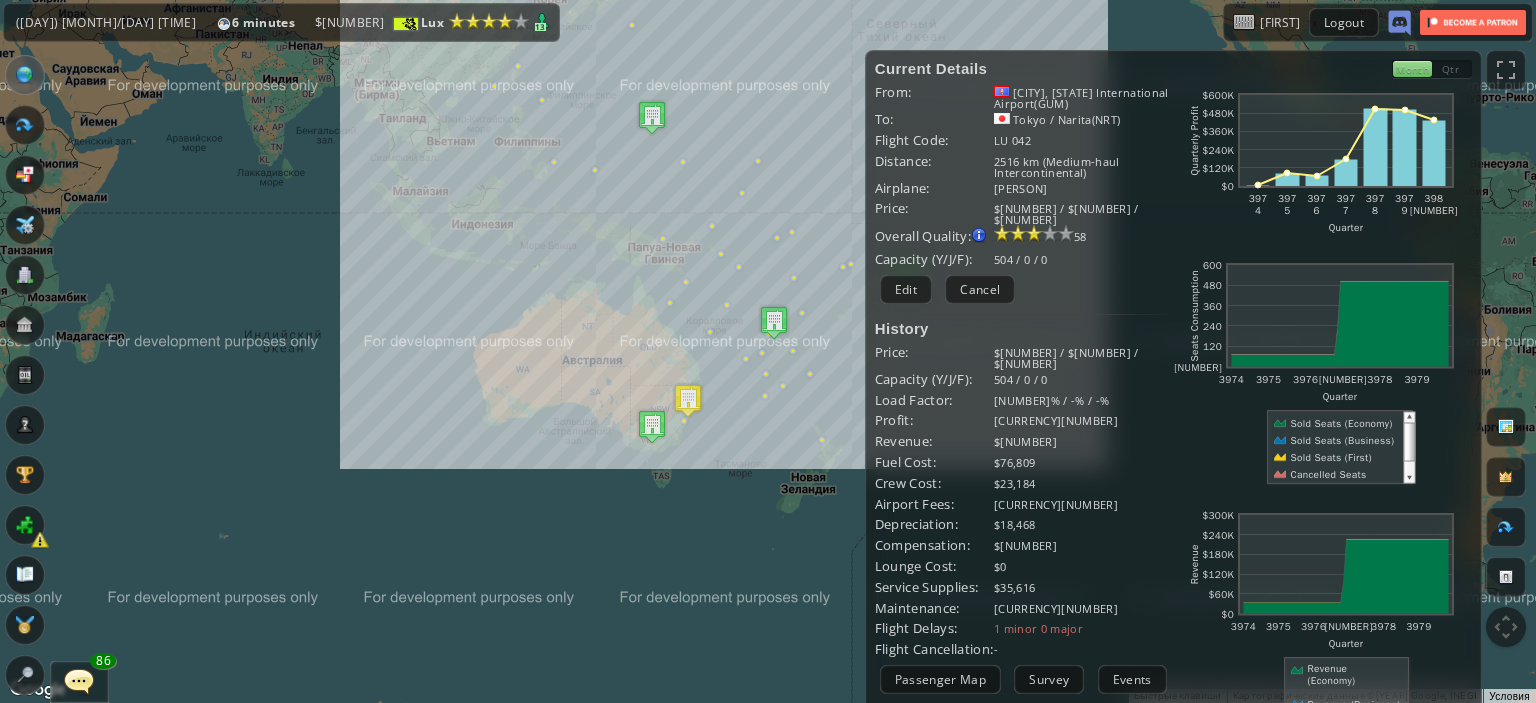 click on "Для навигации используйте клавиши со стрелками." at bounding box center (768, 351) 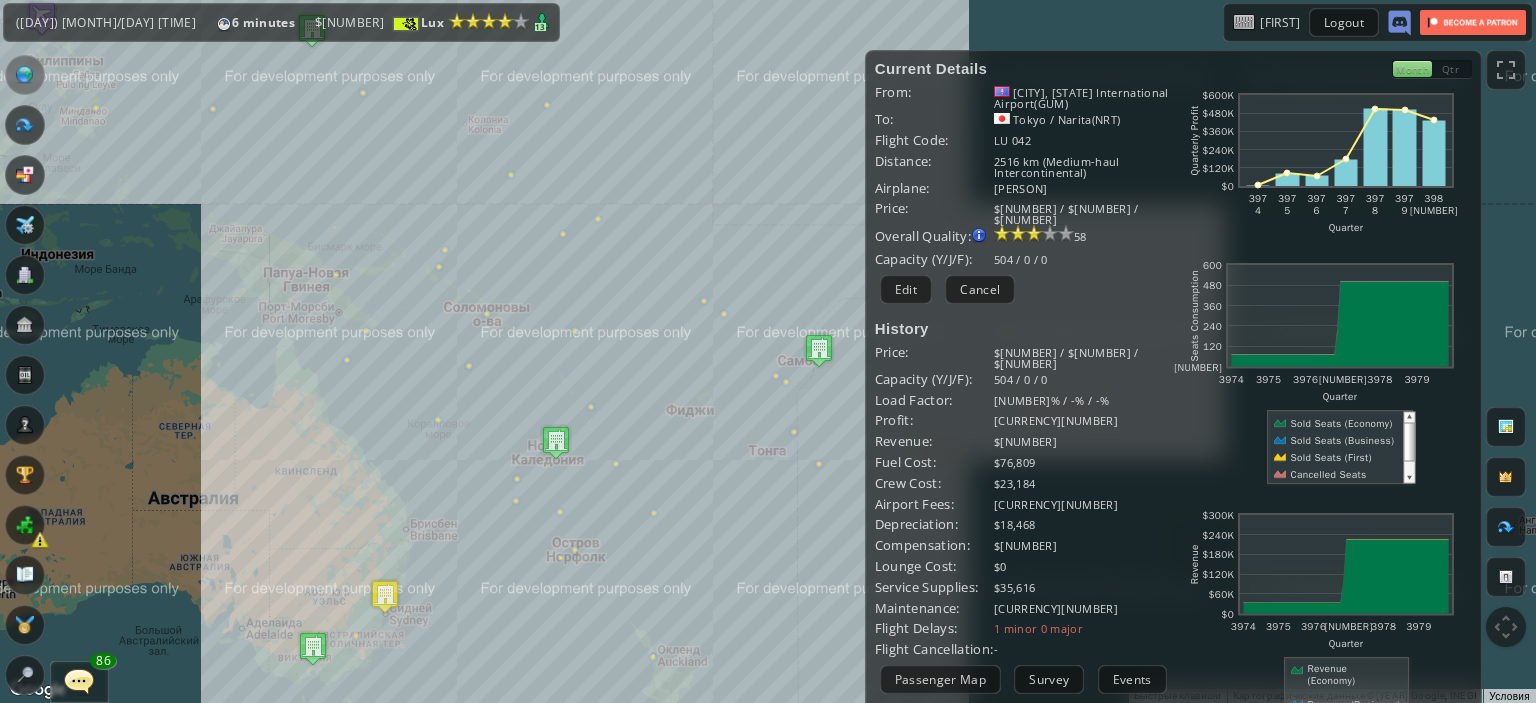 drag, startPoint x: 673, startPoint y: 227, endPoint x: 701, endPoint y: 275, distance: 55.569775 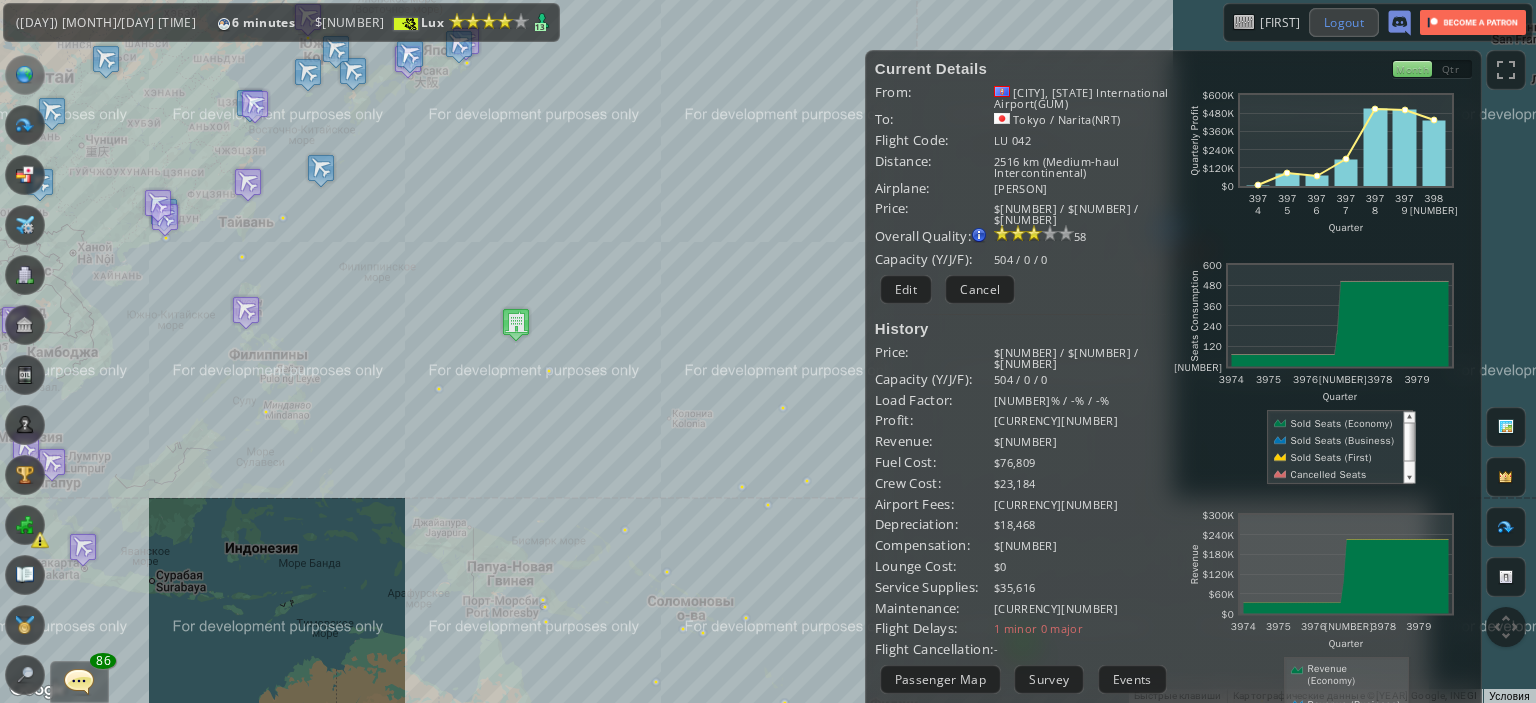 click on "Logout" at bounding box center [1344, 22] 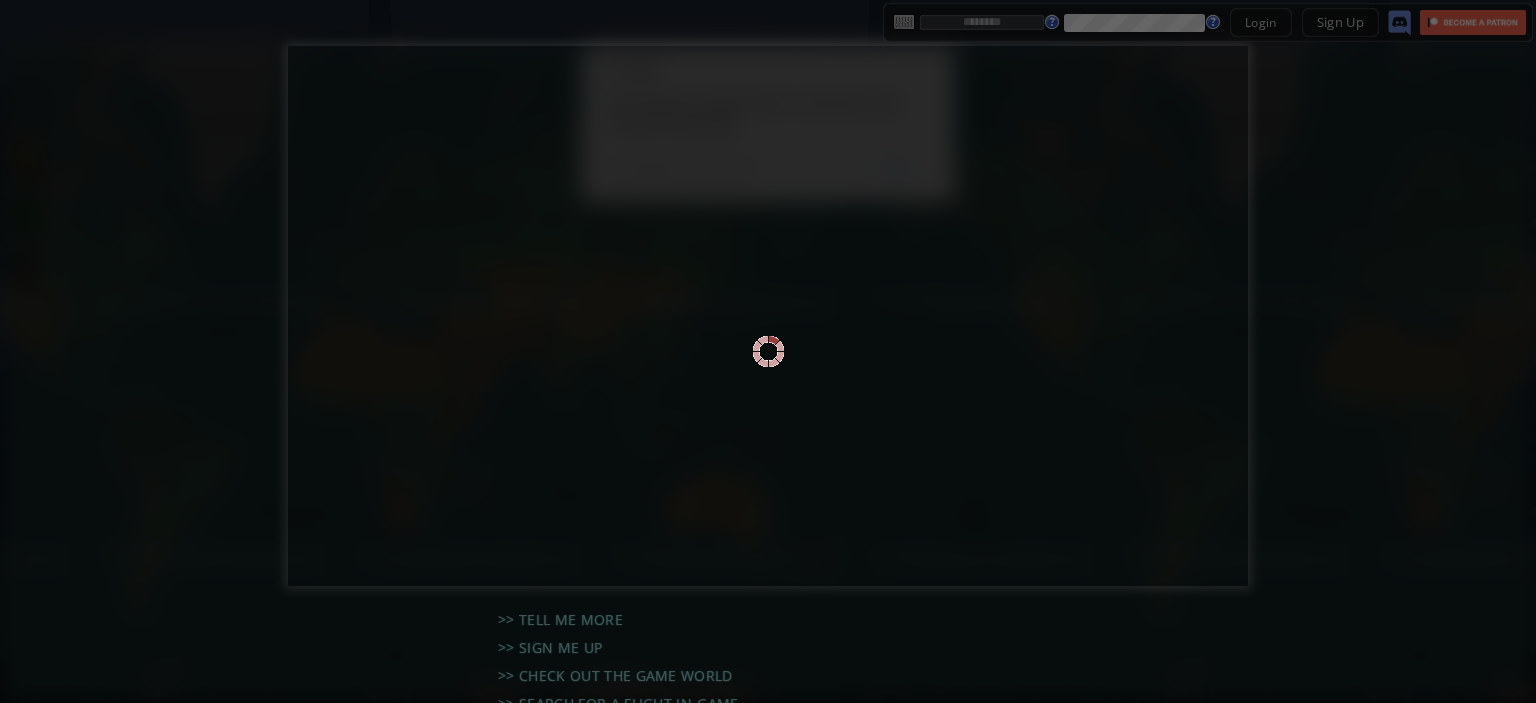 scroll, scrollTop: 0, scrollLeft: 0, axis: both 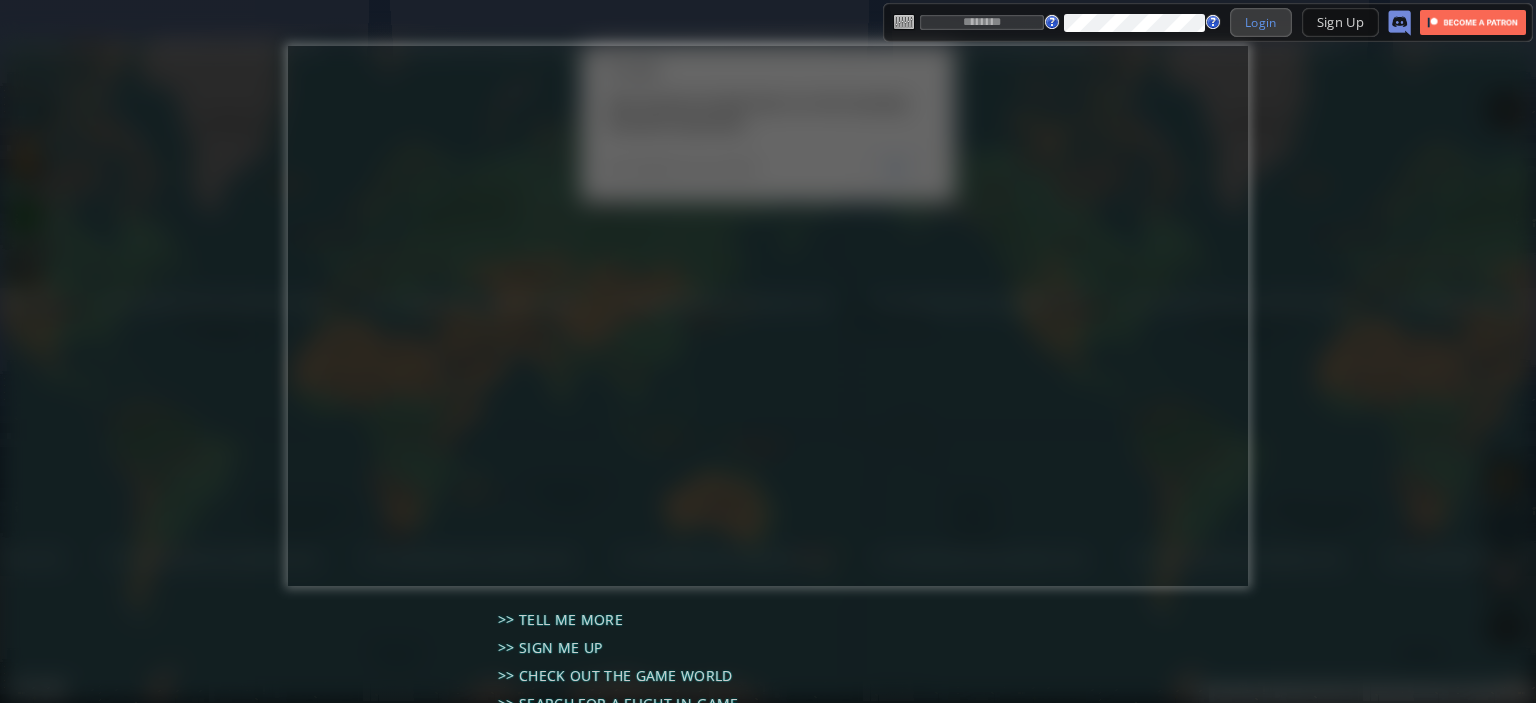 type on "******" 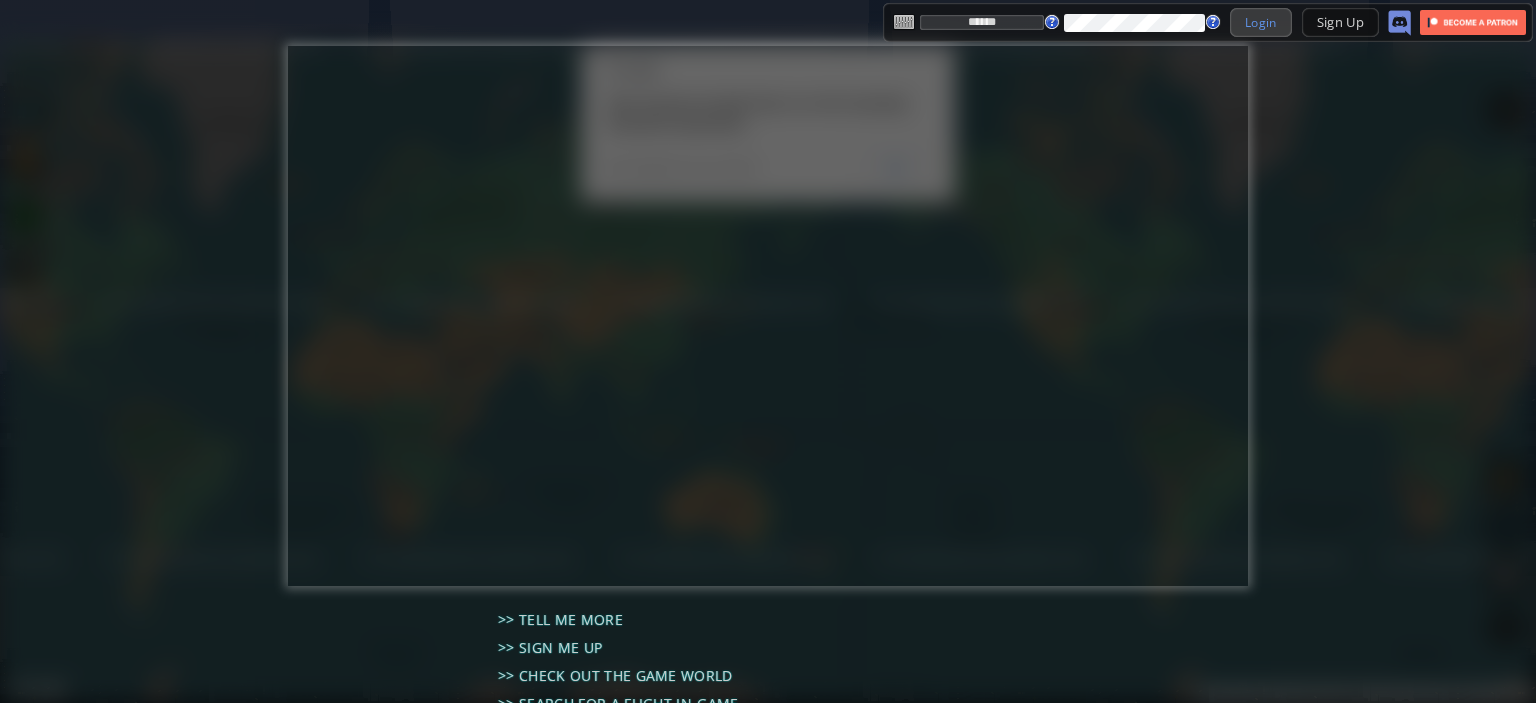 click on "Login" at bounding box center (1261, 22) 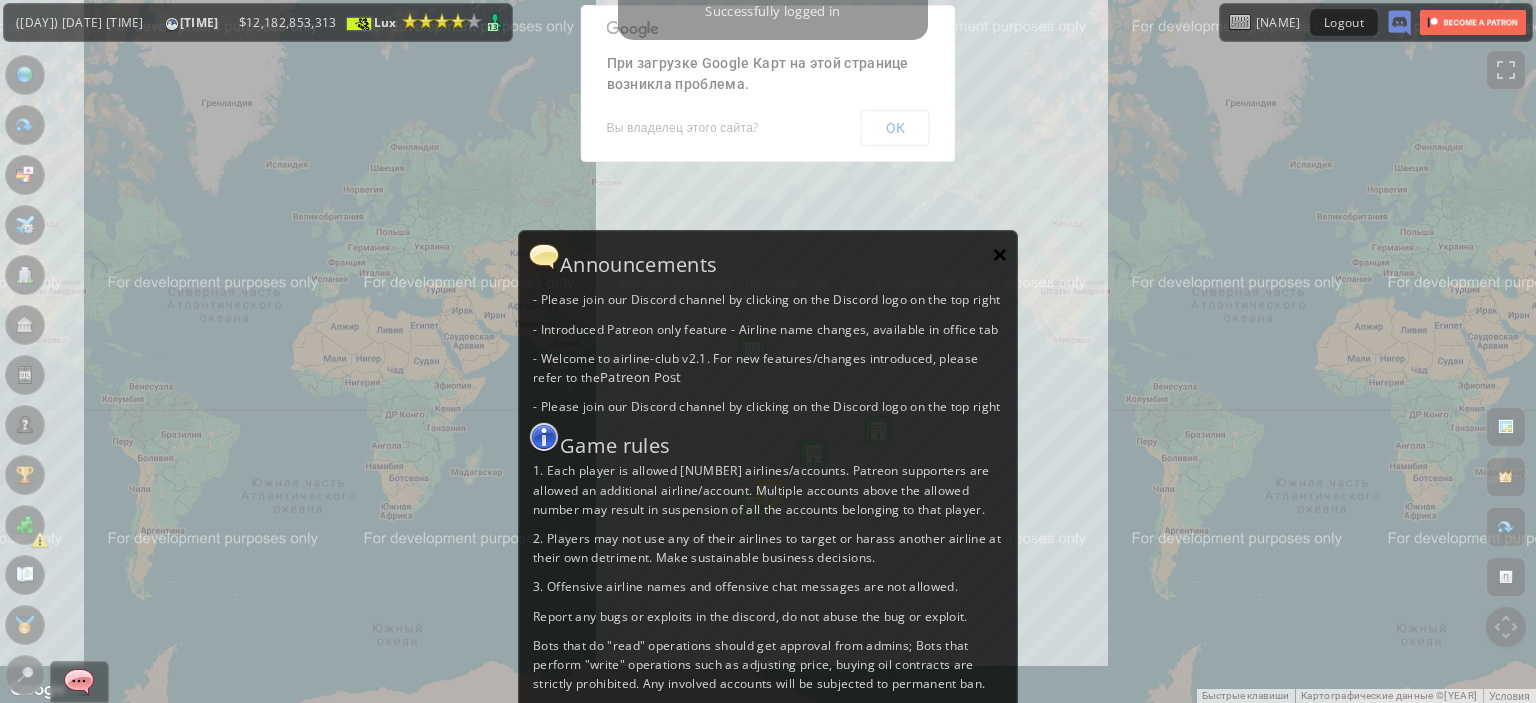 click on "×" at bounding box center [1000, 254] 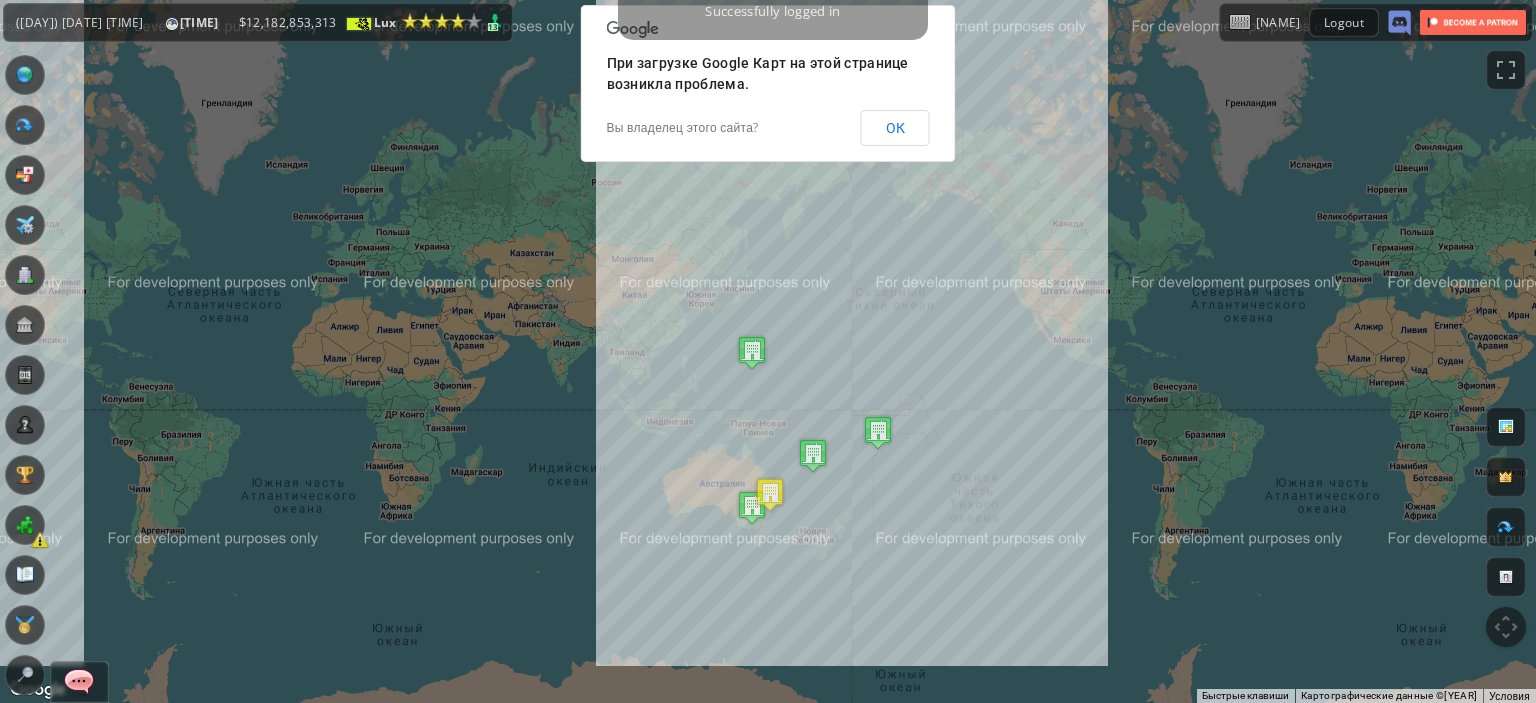 click on "[LANGUAGE] Google [PRODUCT] [LANGUAGE] [LANGUAGE] [LANGUAGE] [LANGUAGE] [LANGUAGE]" at bounding box center [768, 83] 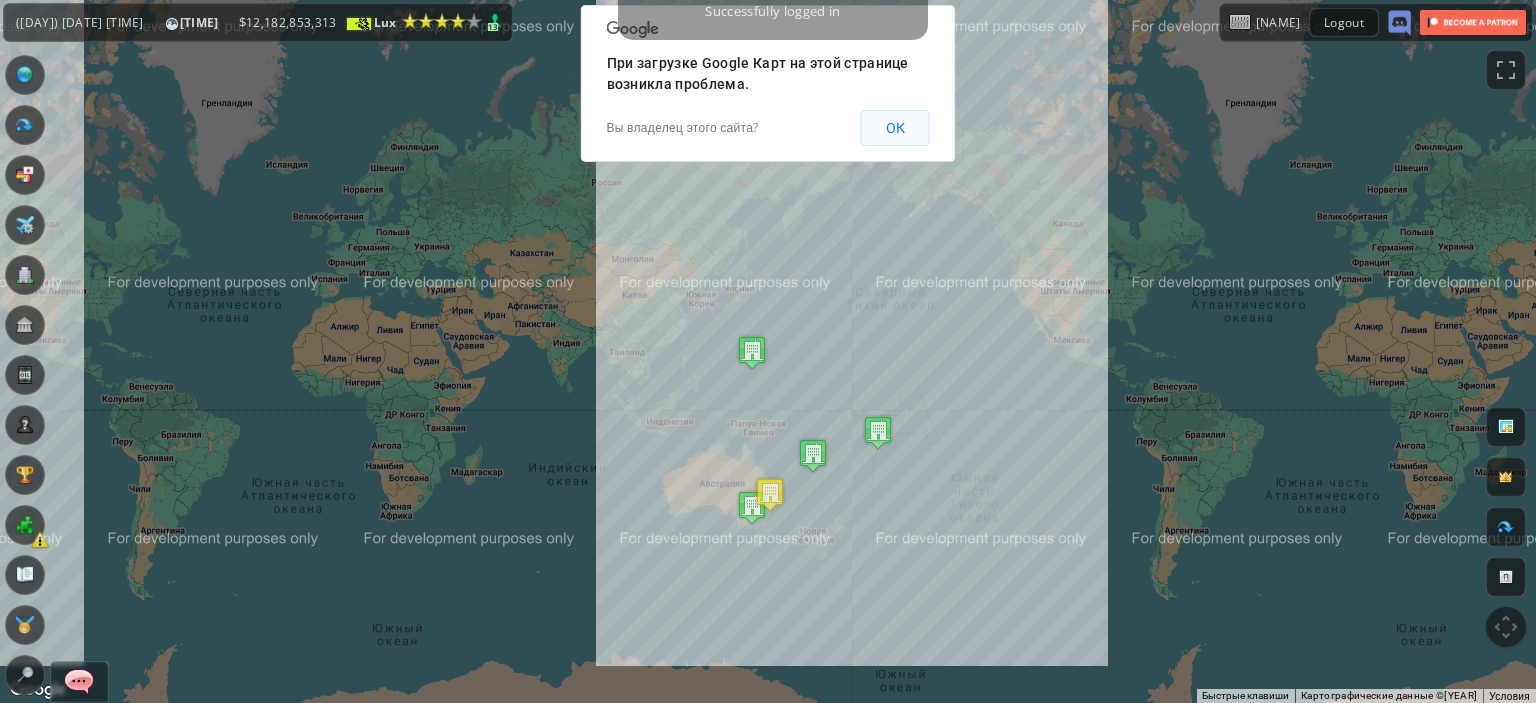 click on "ОК" at bounding box center (895, 128) 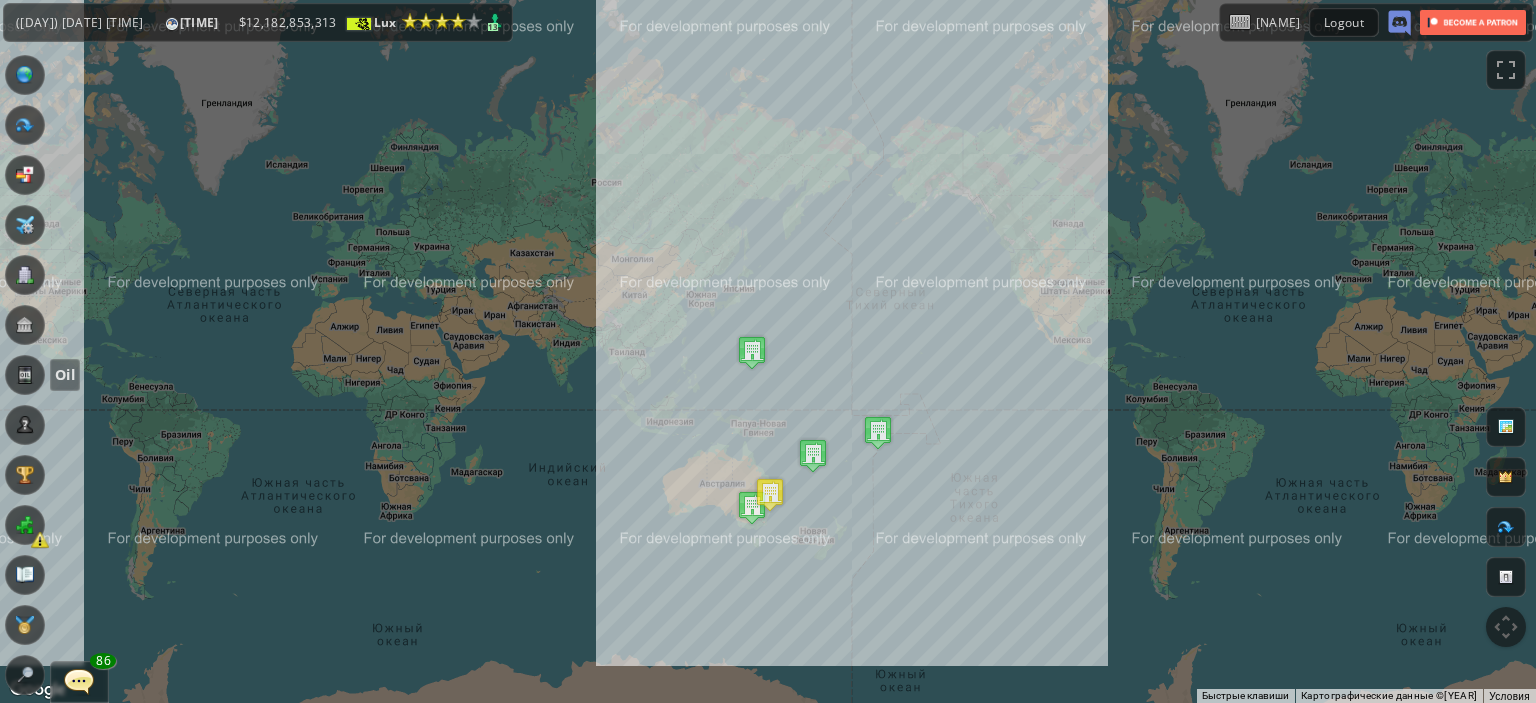 click at bounding box center (25, 375) 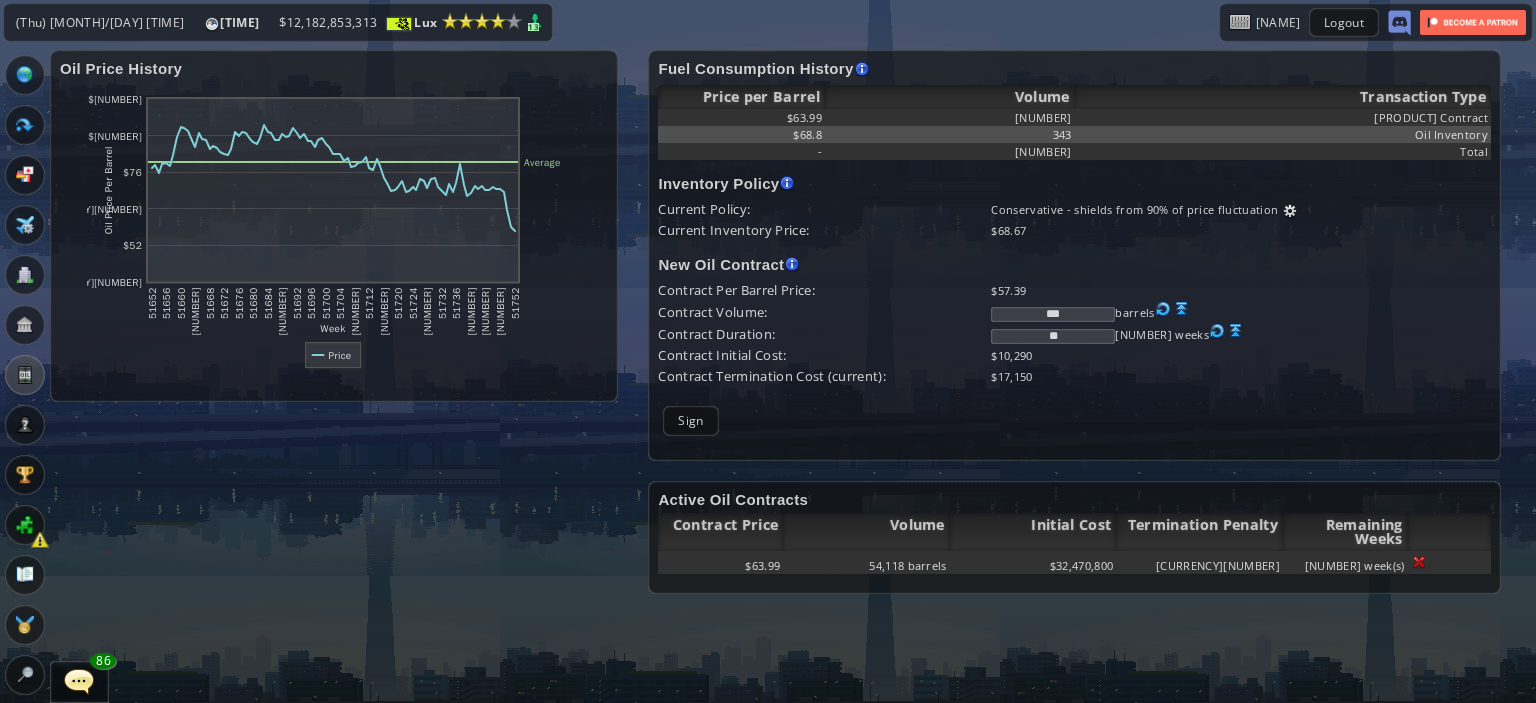 click at bounding box center [1182, 309] 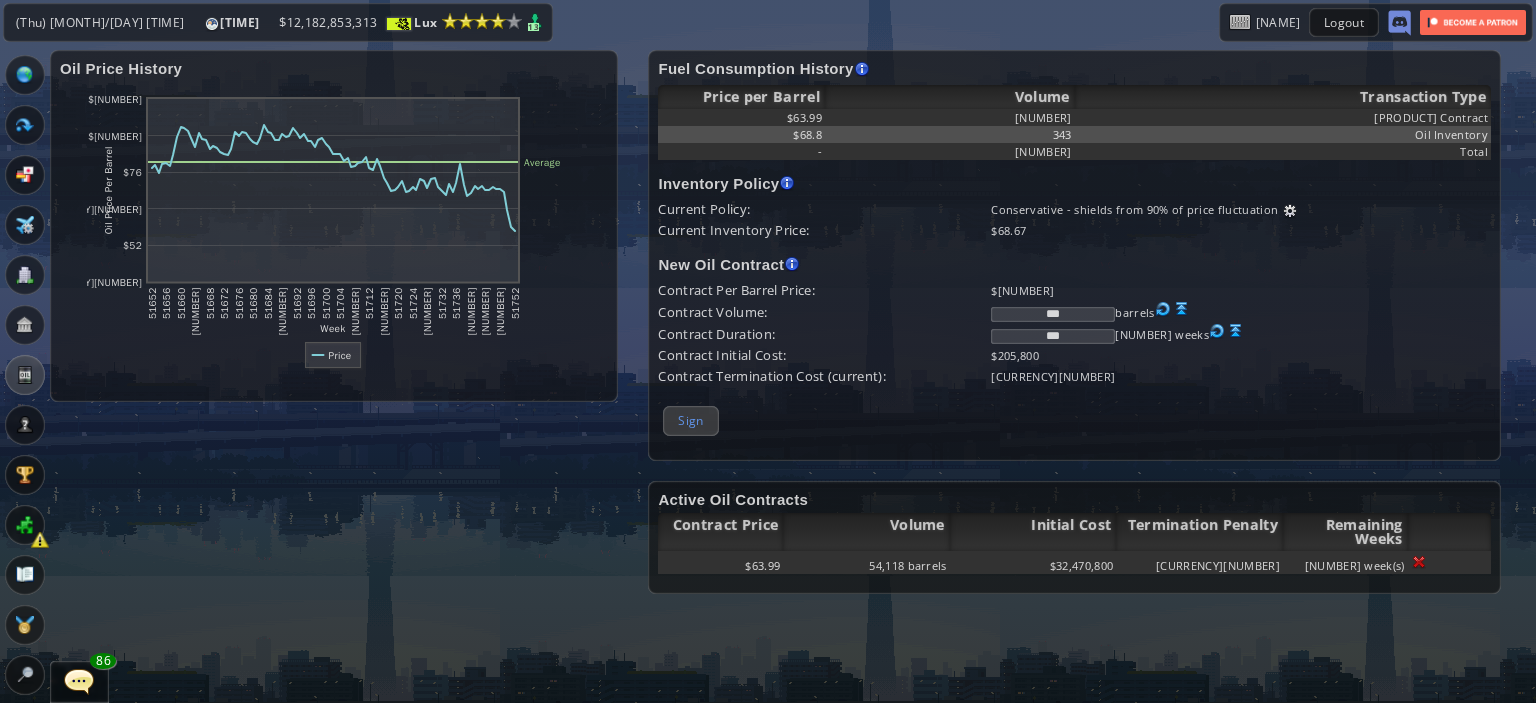 click on "Sign" at bounding box center (690, 420) 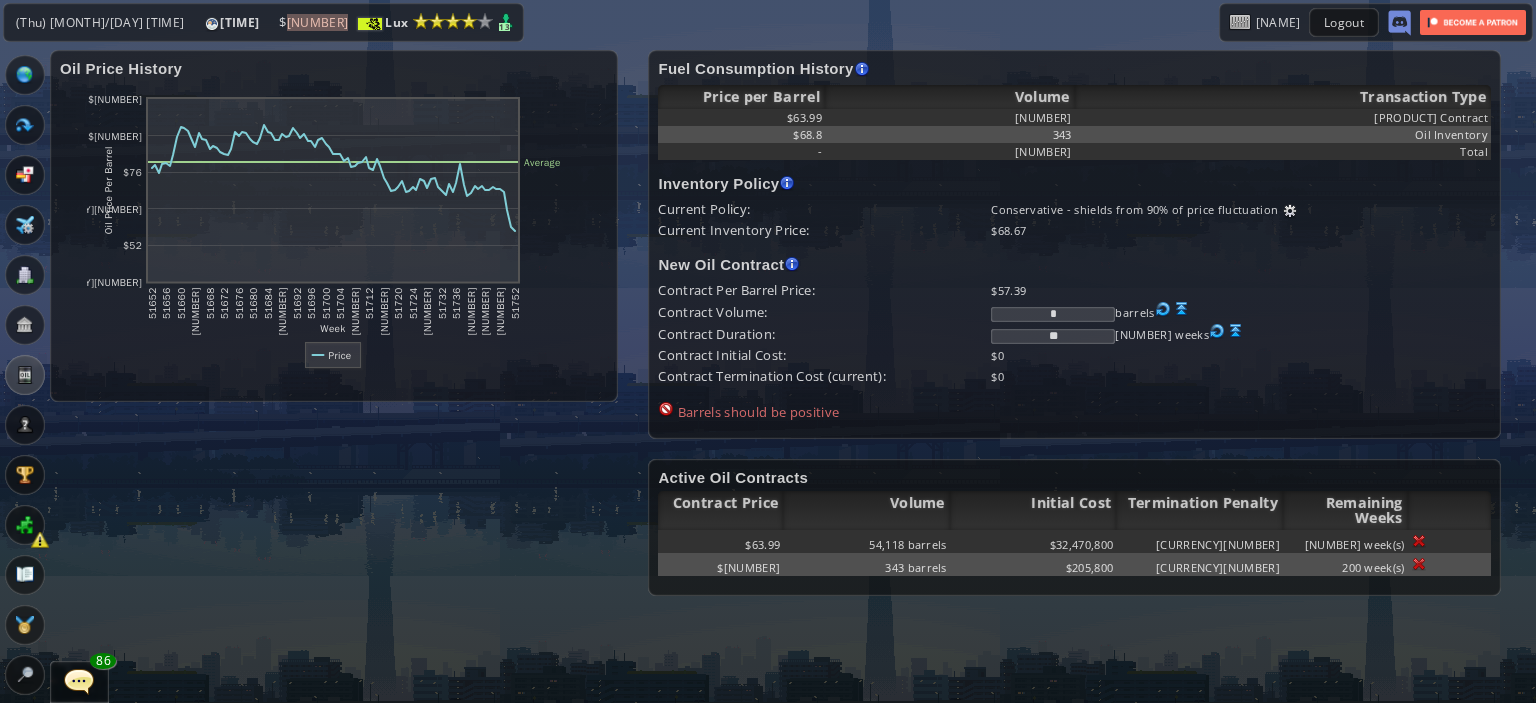 click at bounding box center [25, 75] 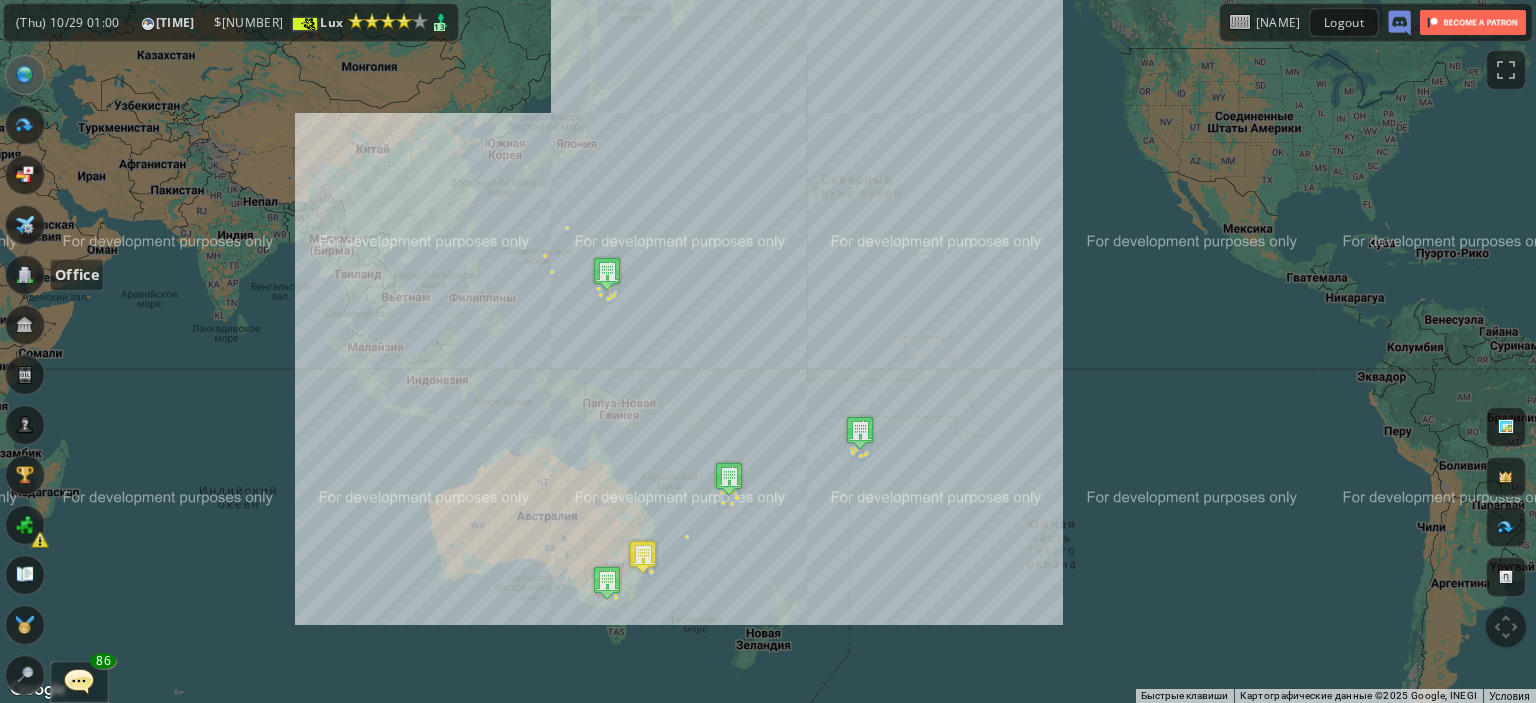 click at bounding box center (25, 275) 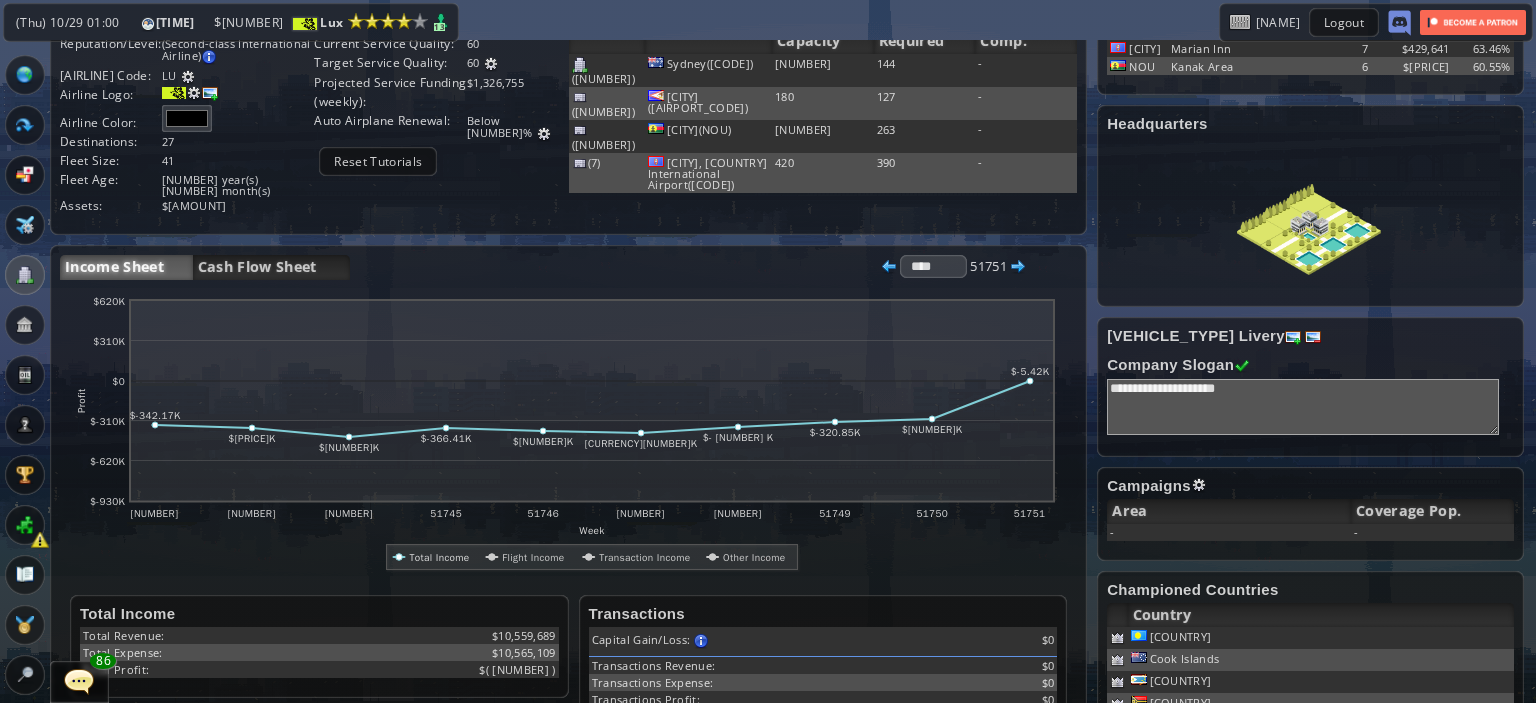 scroll, scrollTop: 300, scrollLeft: 0, axis: vertical 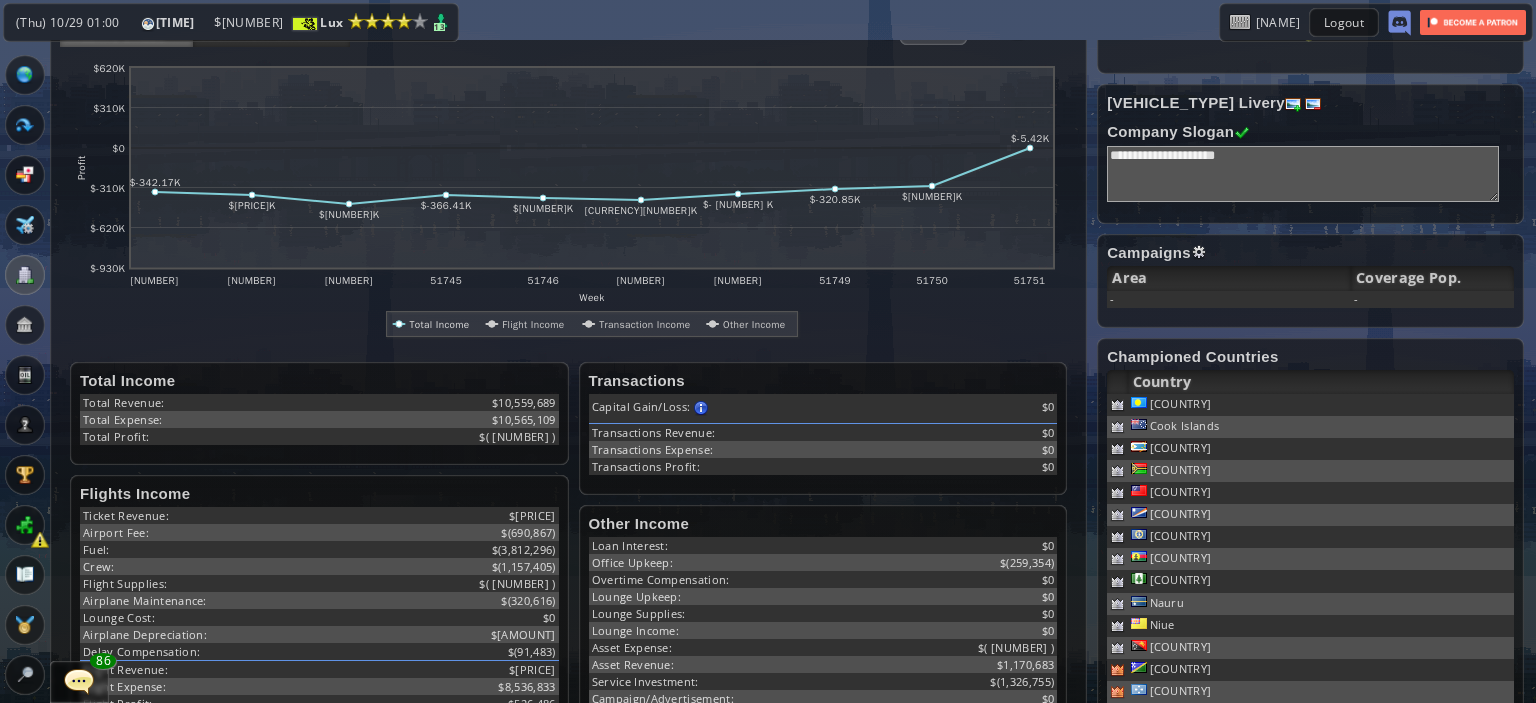 click at bounding box center [25, 525] 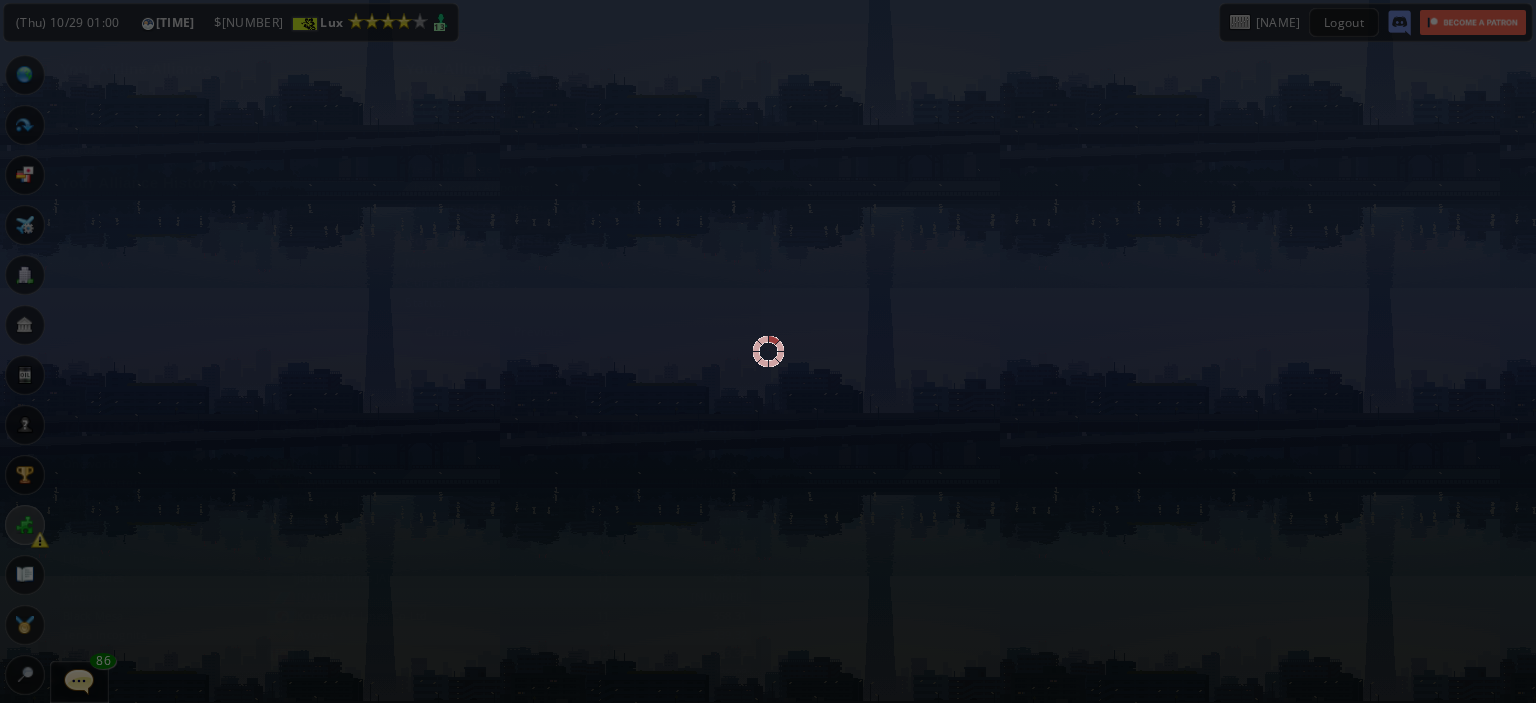 scroll, scrollTop: 0, scrollLeft: 0, axis: both 